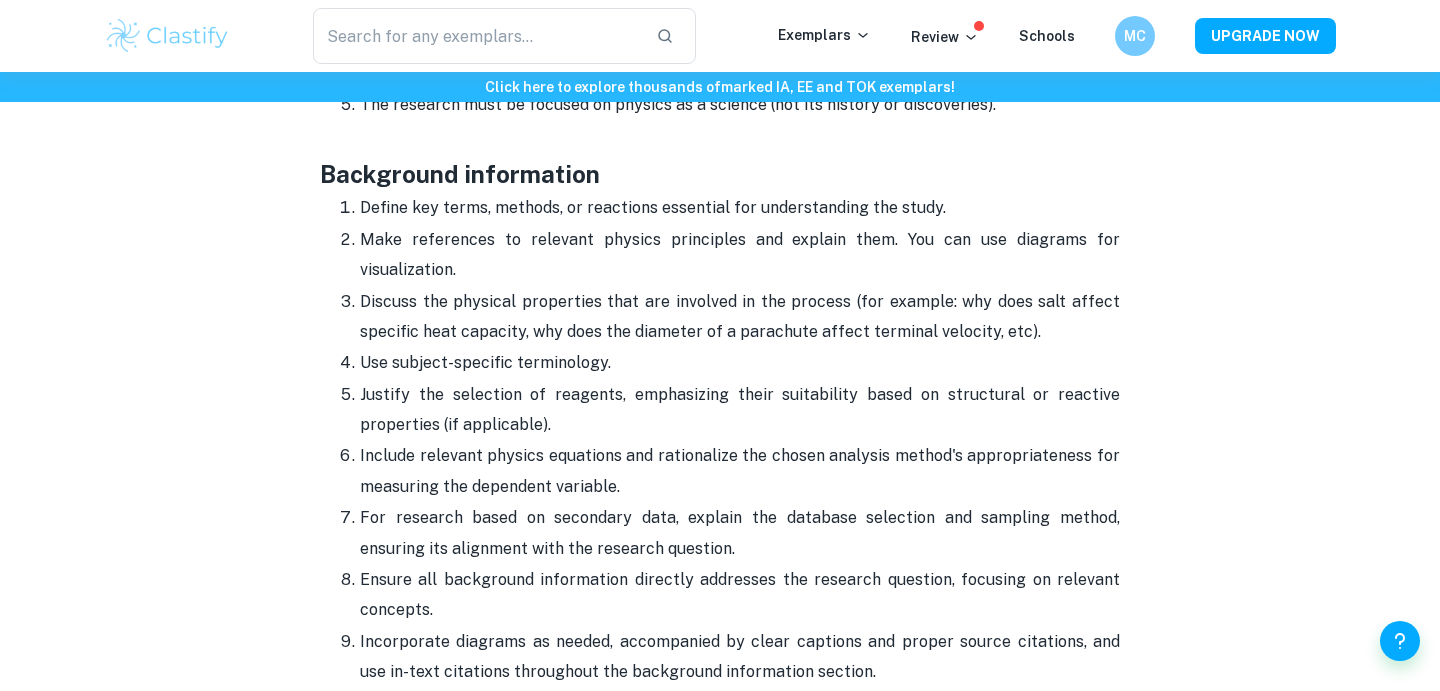 scroll, scrollTop: 1924, scrollLeft: 0, axis: vertical 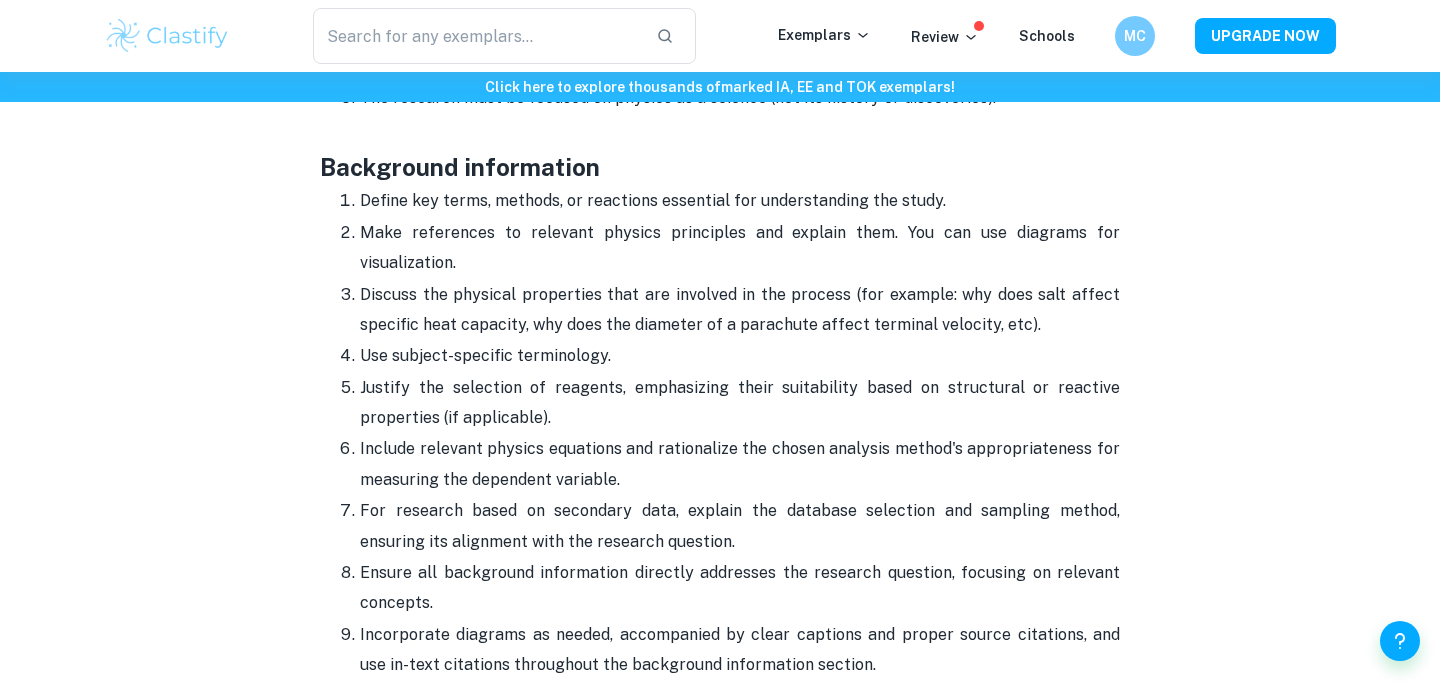 drag, startPoint x: 747, startPoint y: 443, endPoint x: 713, endPoint y: 399, distance: 55.605755 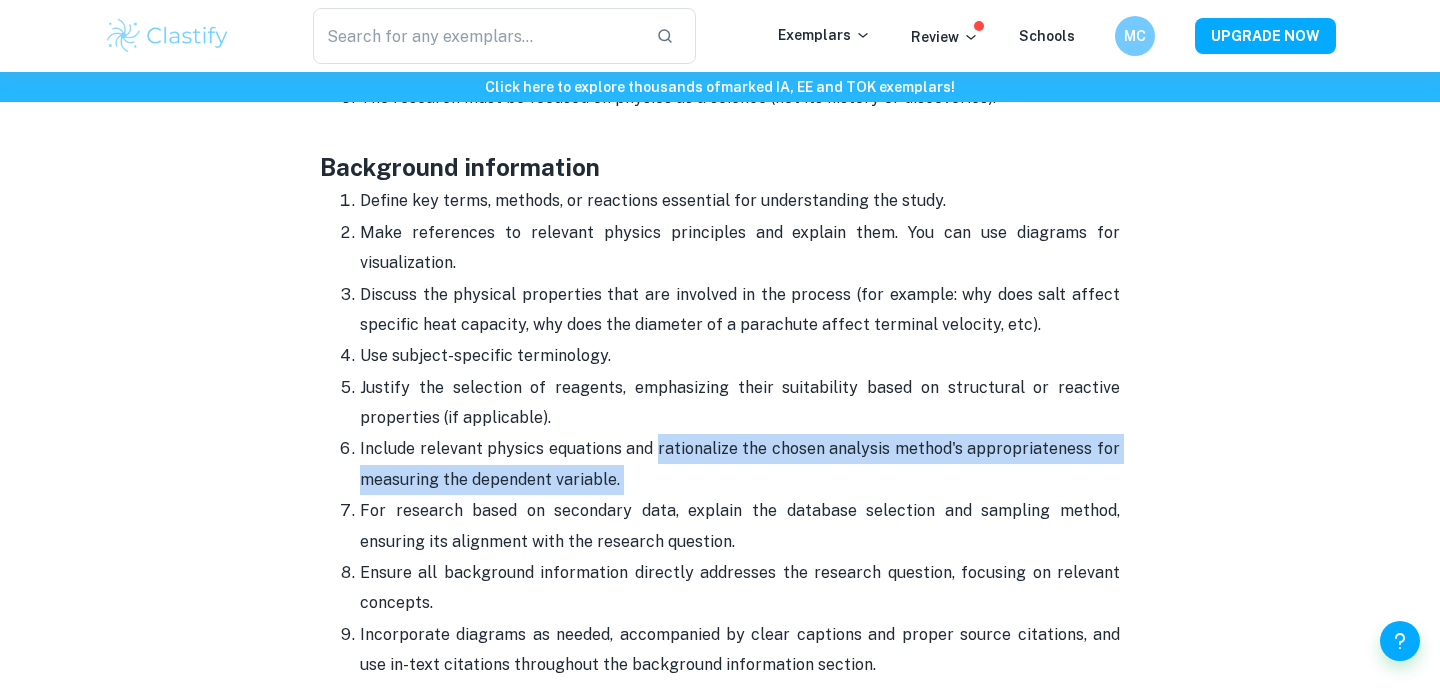 drag, startPoint x: 764, startPoint y: 455, endPoint x: 718, endPoint y: 407, distance: 66.48308 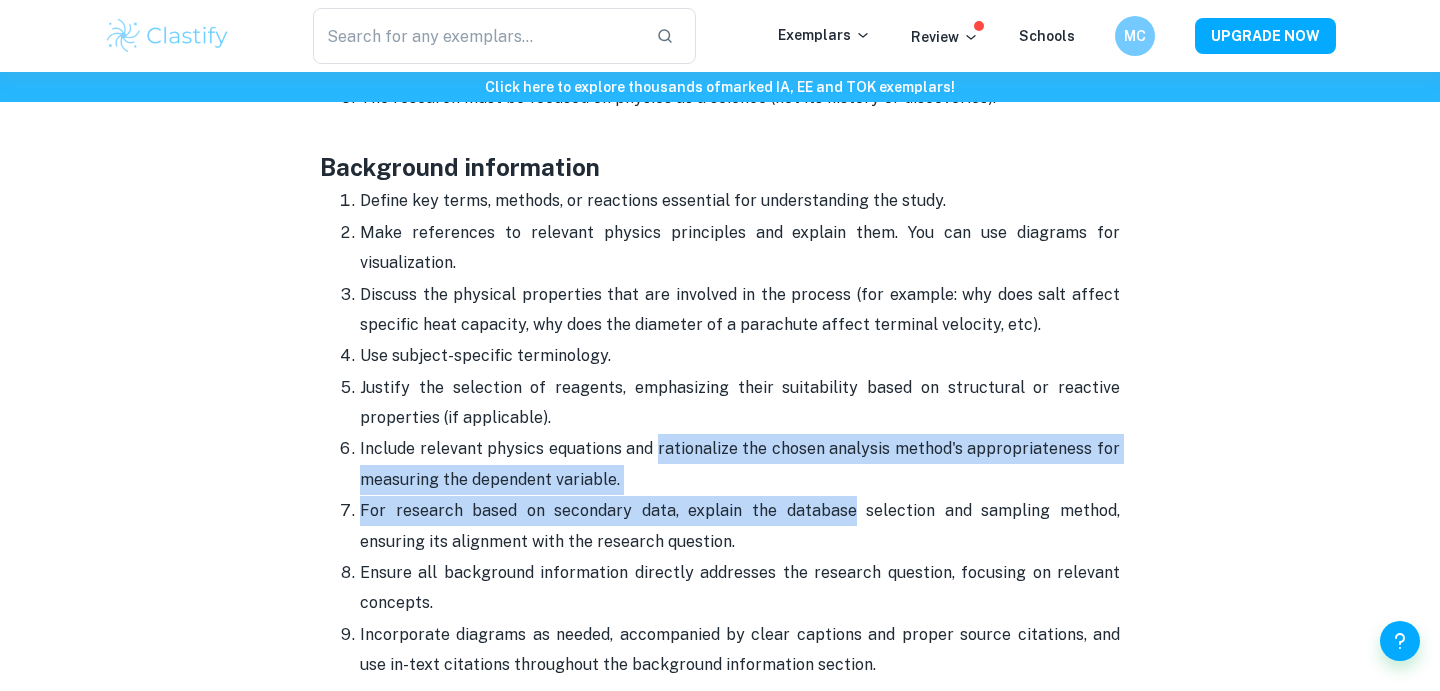 drag, startPoint x: 718, startPoint y: 407, endPoint x: 760, endPoint y: 466, distance: 72.42237 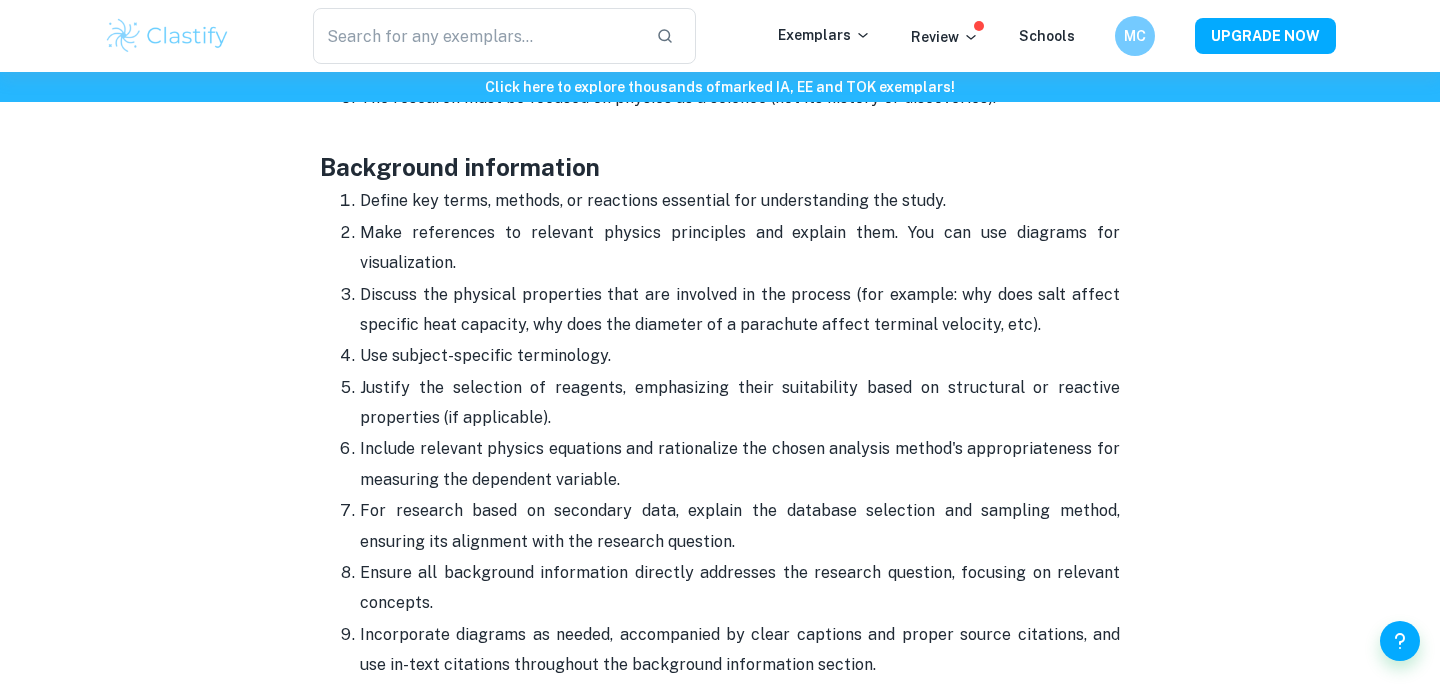 drag, startPoint x: 760, startPoint y: 466, endPoint x: 716, endPoint y: 384, distance: 93.05912 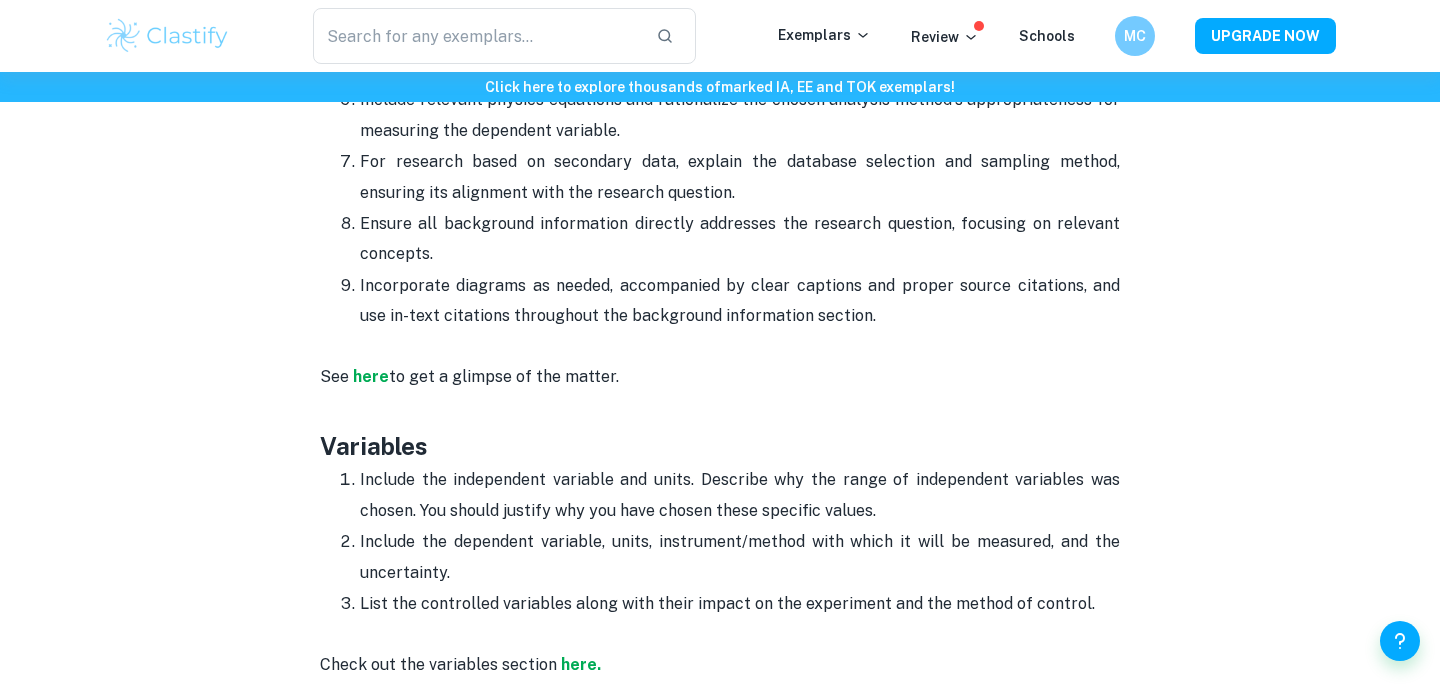 scroll, scrollTop: 2065, scrollLeft: 0, axis: vertical 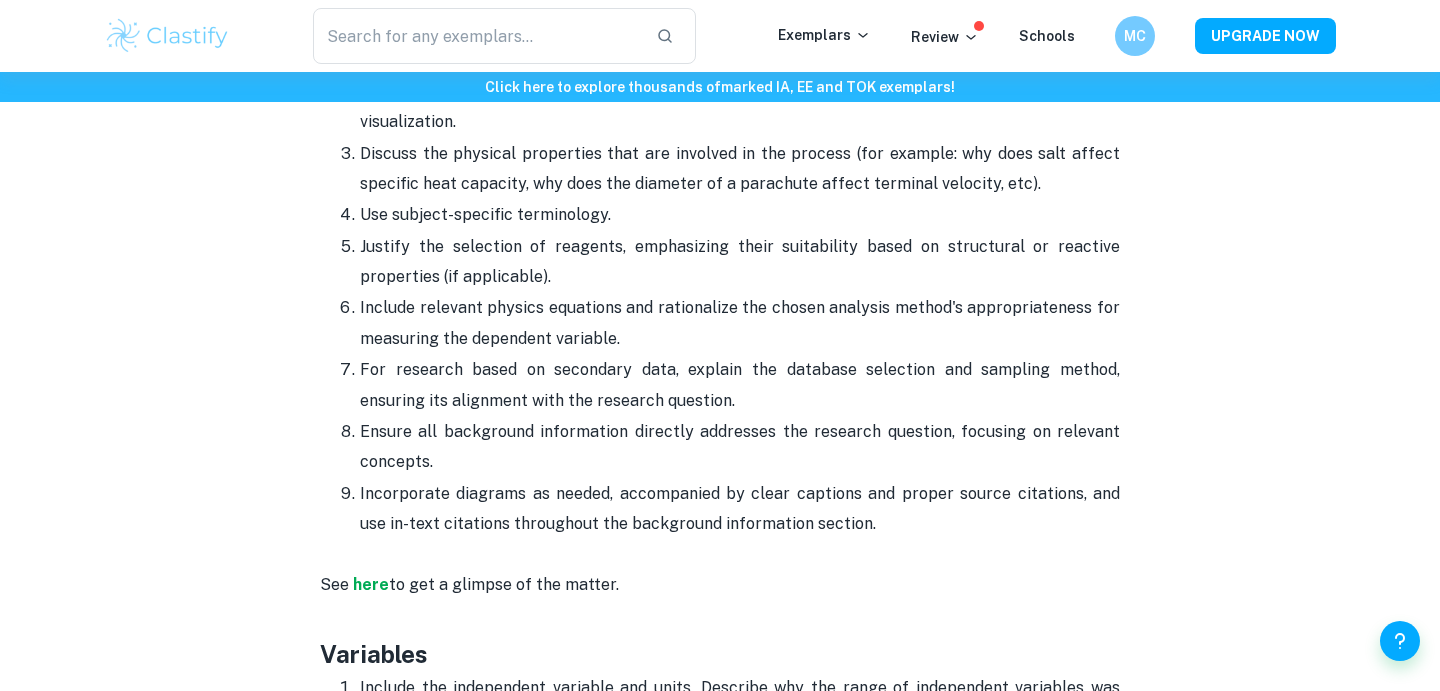 drag, startPoint x: 846, startPoint y: 371, endPoint x: 846, endPoint y: 297, distance: 74 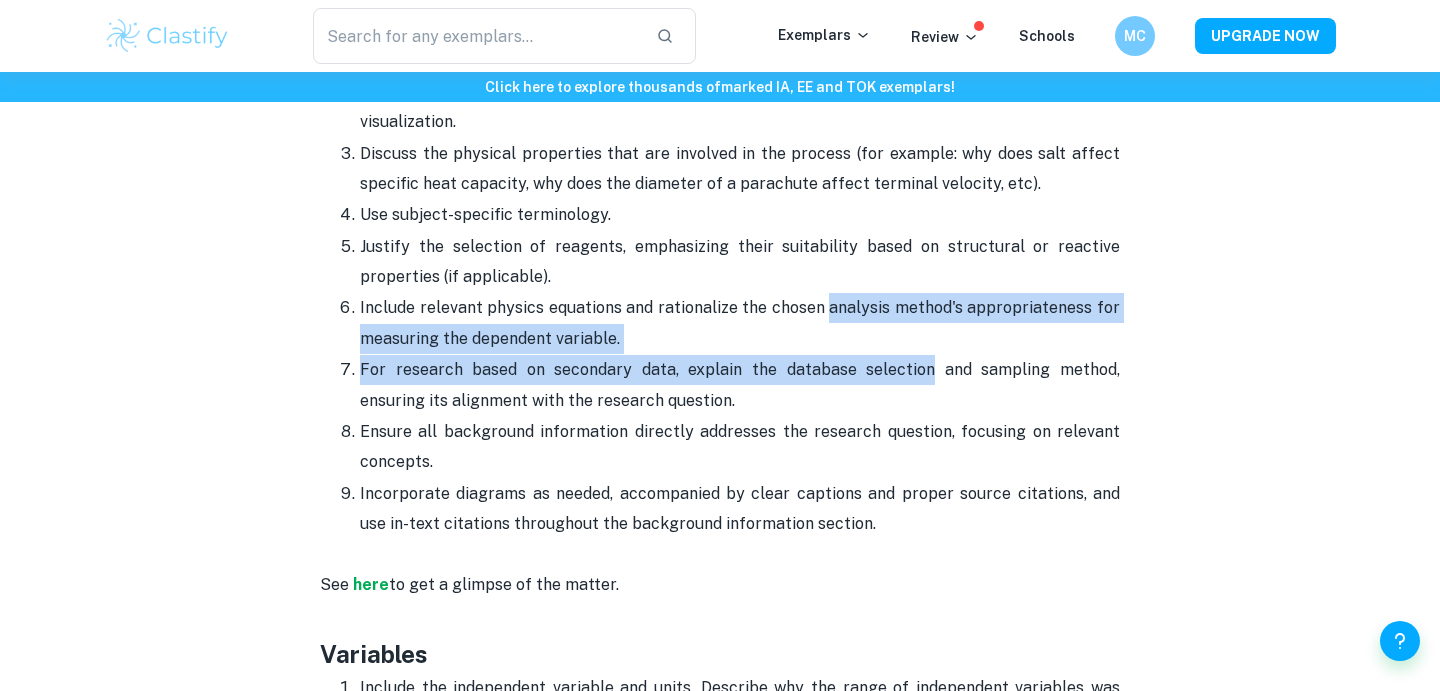 drag, startPoint x: 865, startPoint y: 266, endPoint x: 865, endPoint y: 340, distance: 74 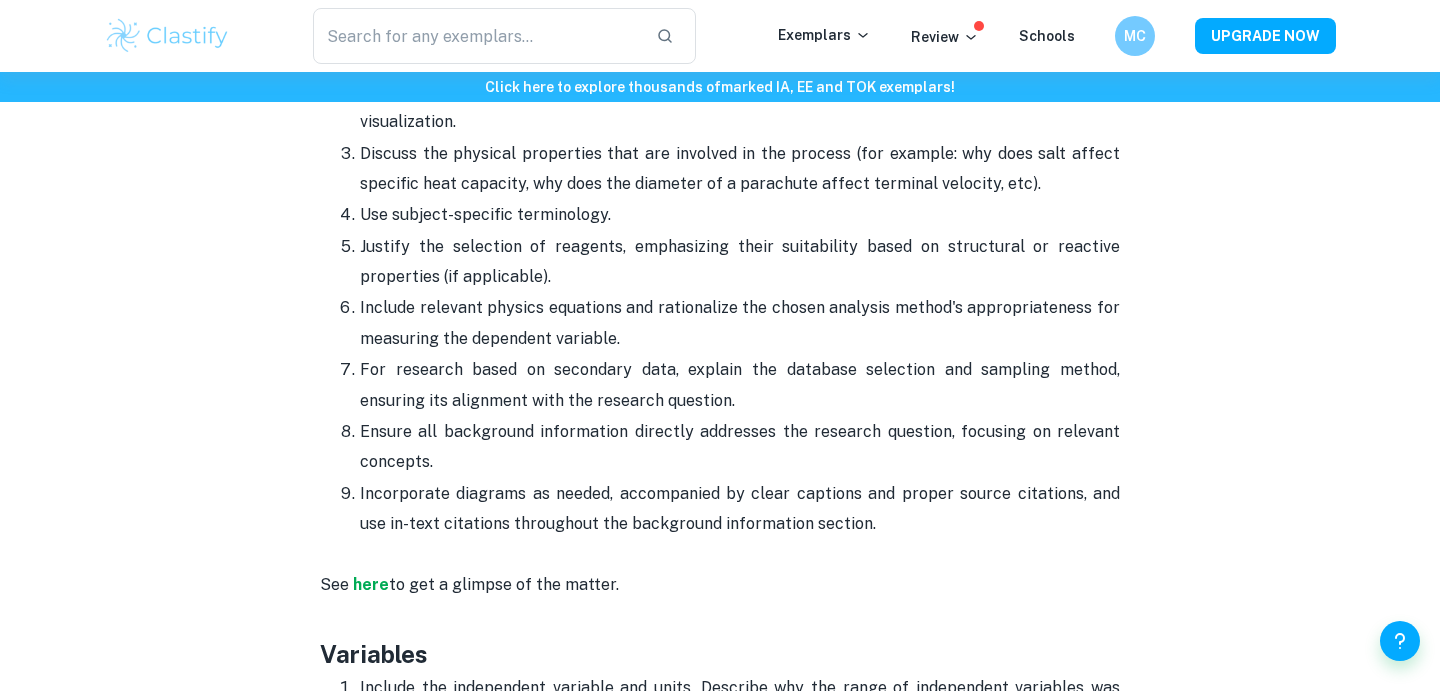 drag, startPoint x: 865, startPoint y: 341, endPoint x: 841, endPoint y: 243, distance: 100.89599 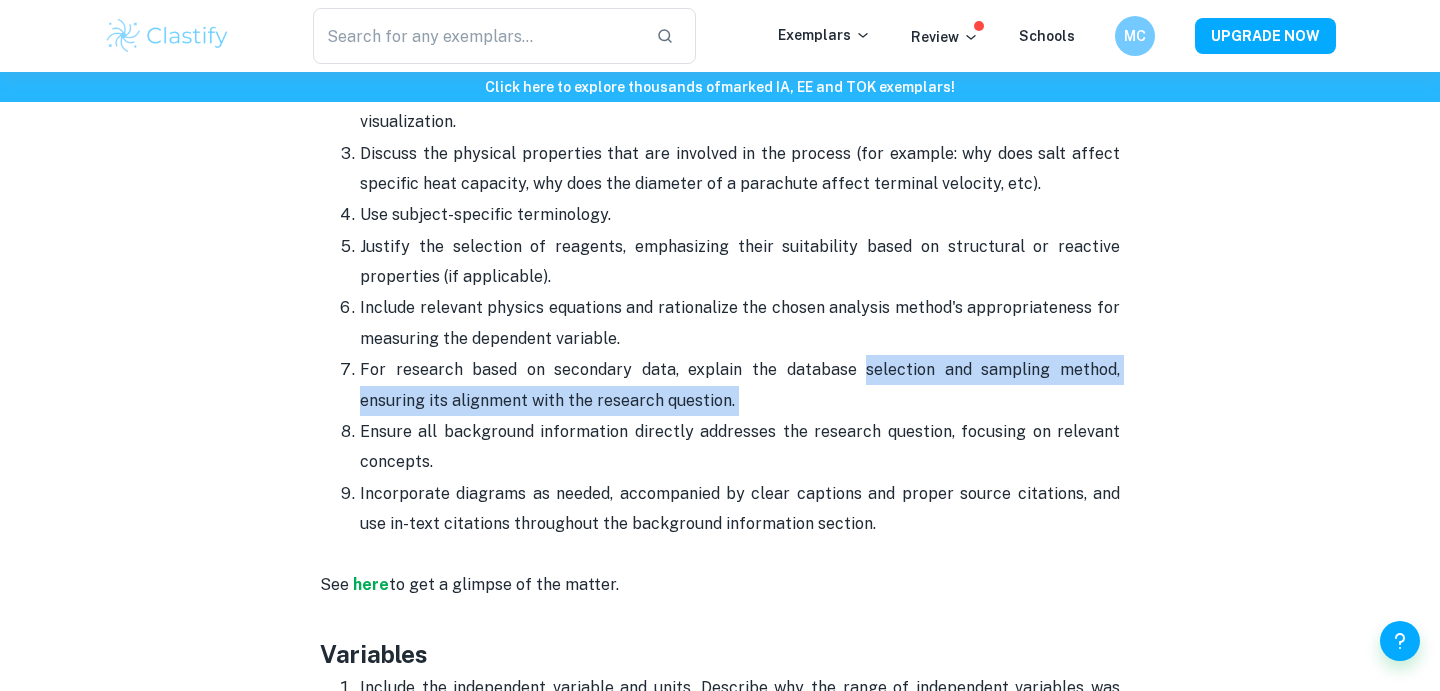 drag, startPoint x: 846, startPoint y: 382, endPoint x: 815, endPoint y: 342, distance: 50.606323 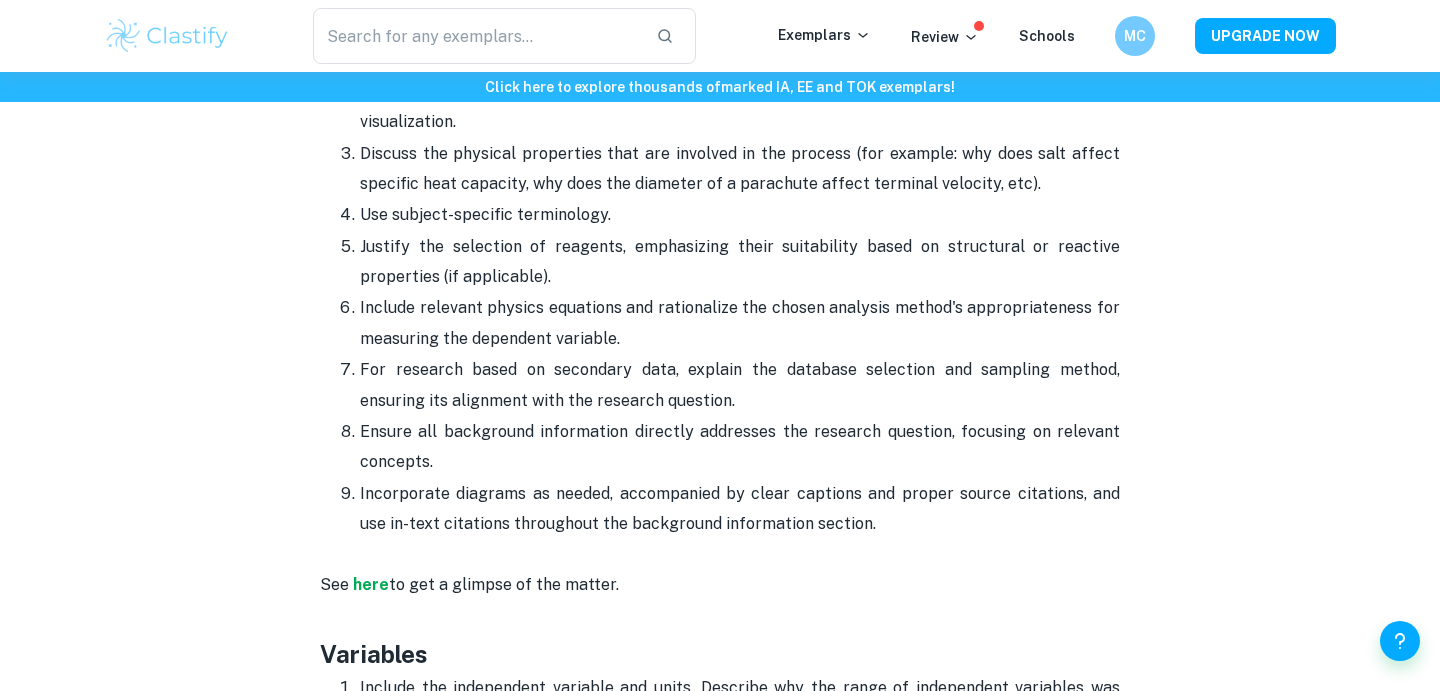 drag, startPoint x: 817, startPoint y: 371, endPoint x: 814, endPoint y: 426, distance: 55.081757 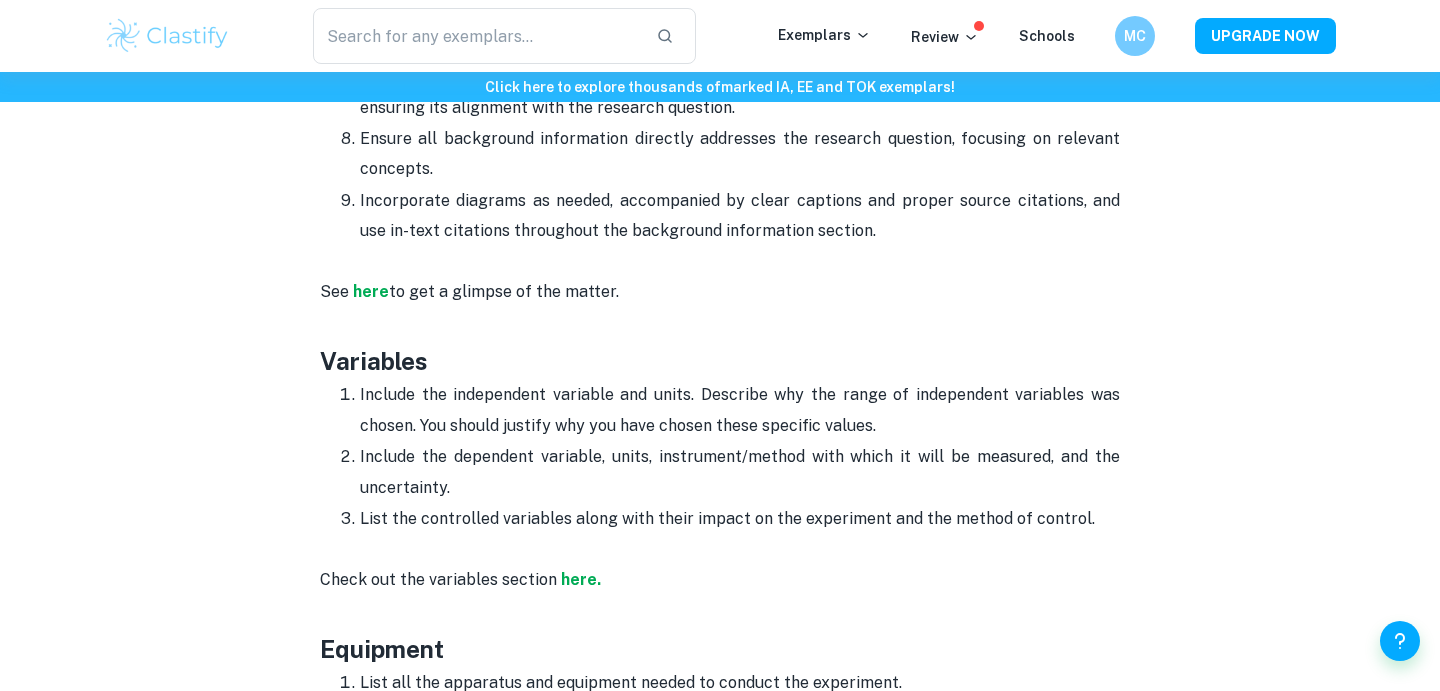 scroll, scrollTop: 2277, scrollLeft: 0, axis: vertical 